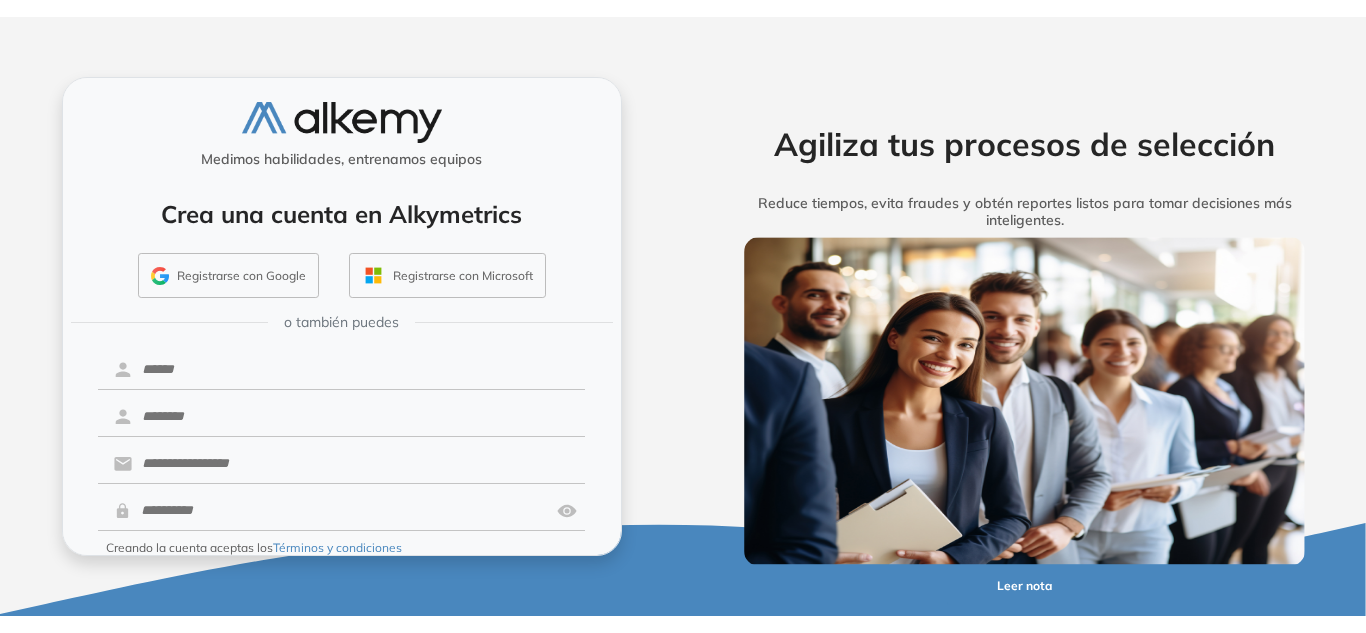 scroll, scrollTop: 0, scrollLeft: 0, axis: both 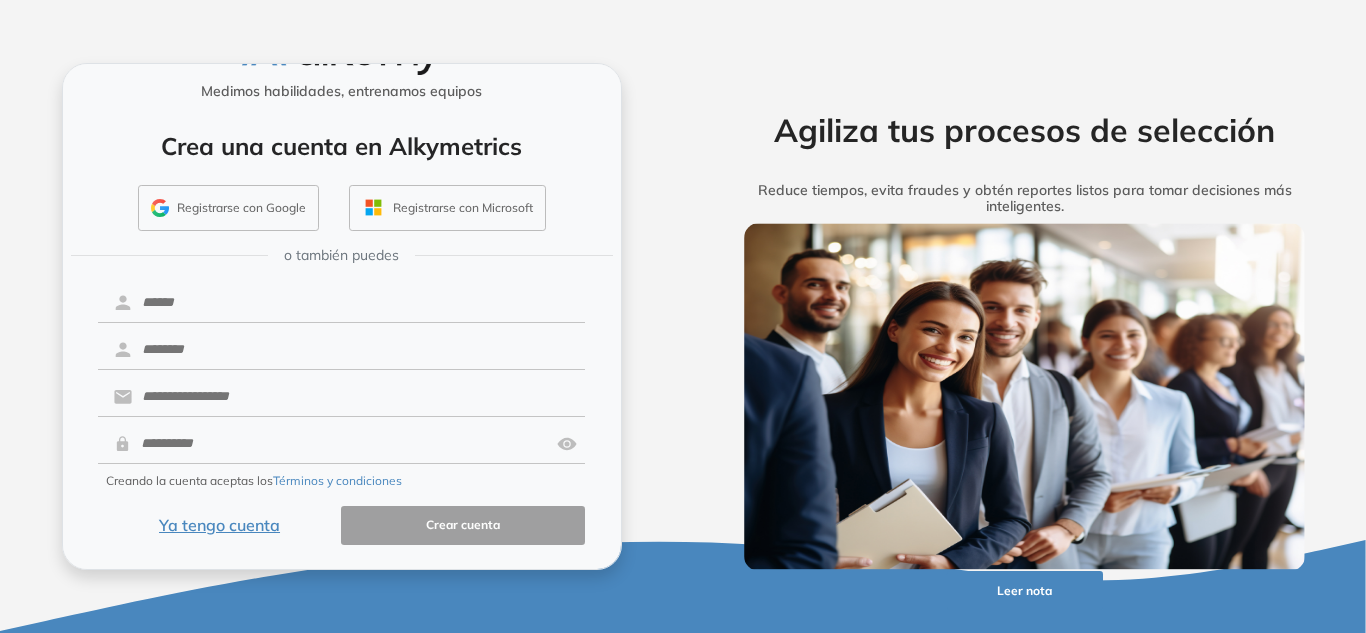 click on "Ya tengo cuenta" at bounding box center (220, 525) 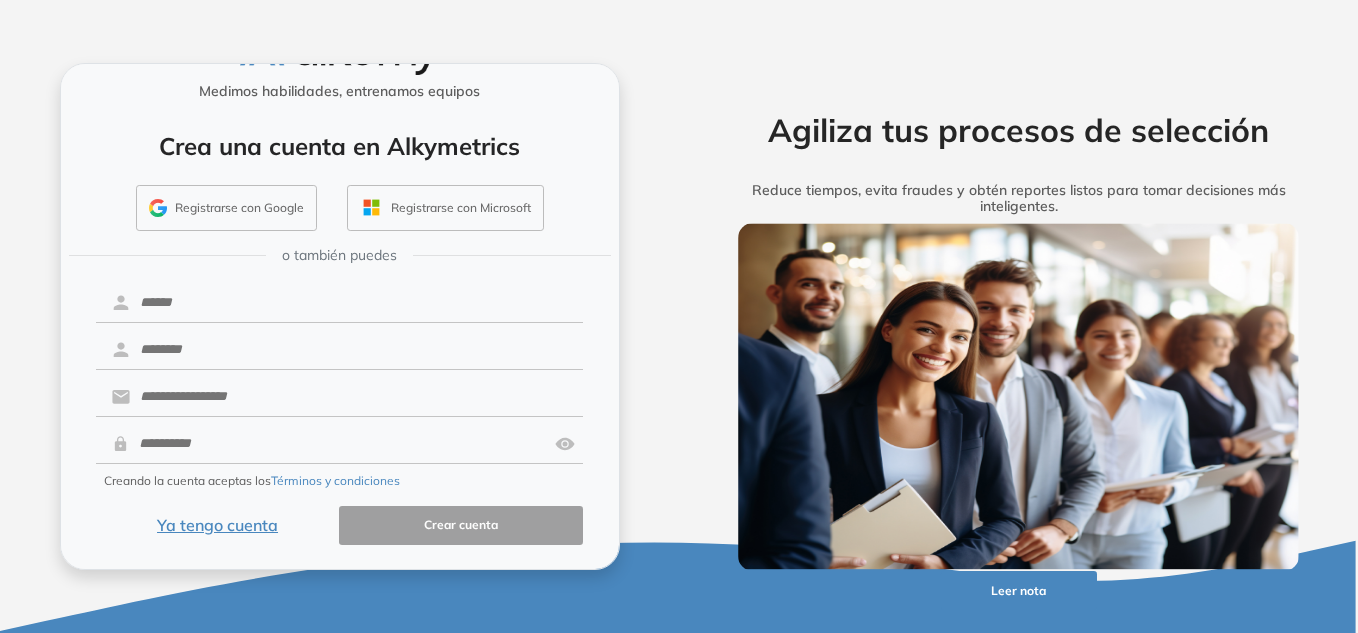 scroll, scrollTop: 0, scrollLeft: 0, axis: both 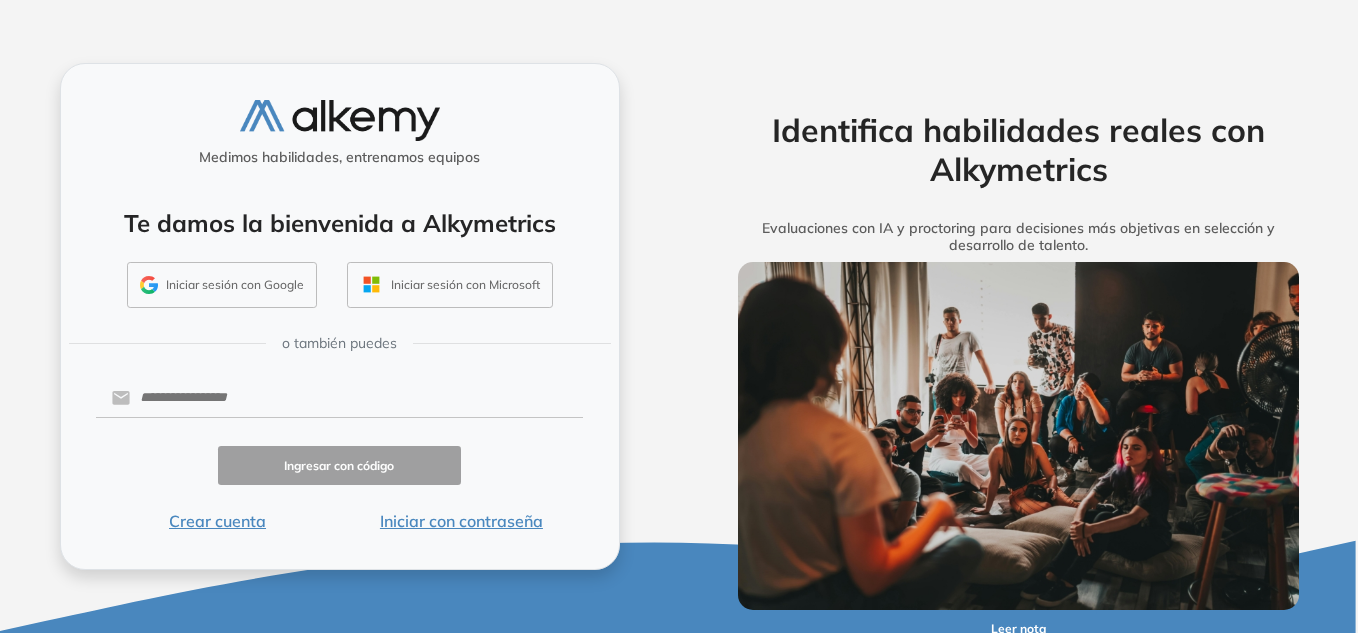 click on "Iniciar con contraseña" at bounding box center (461, 521) 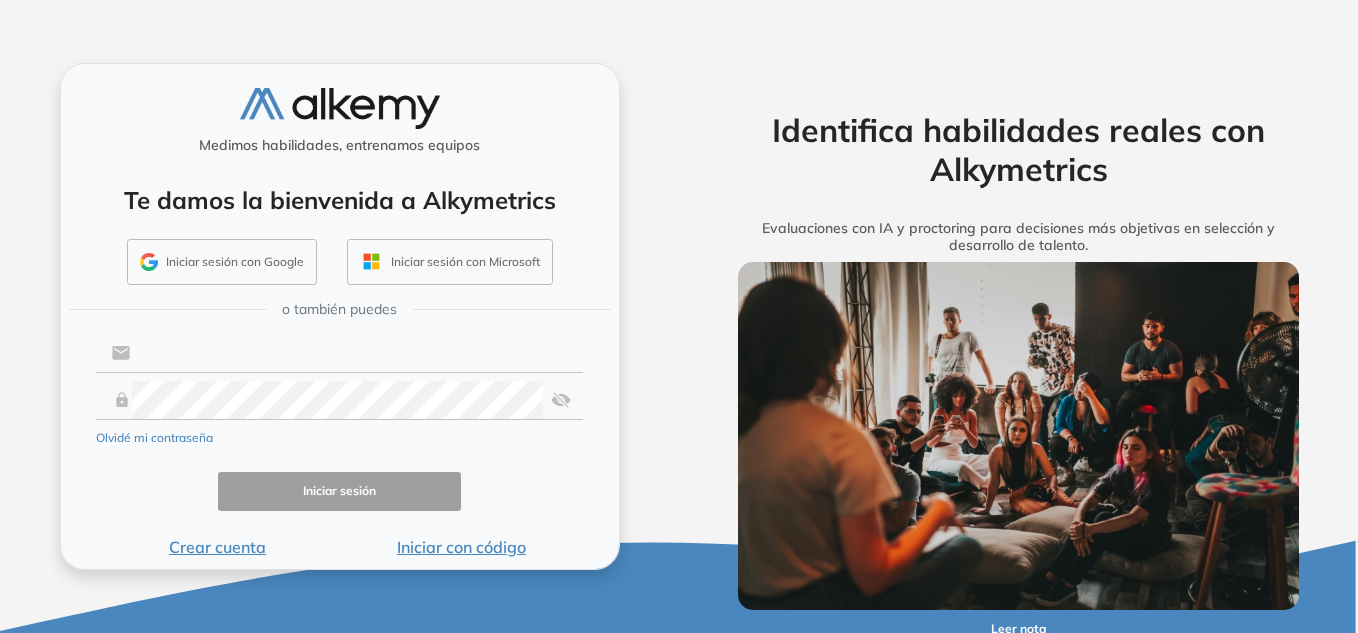 click at bounding box center (356, 353) 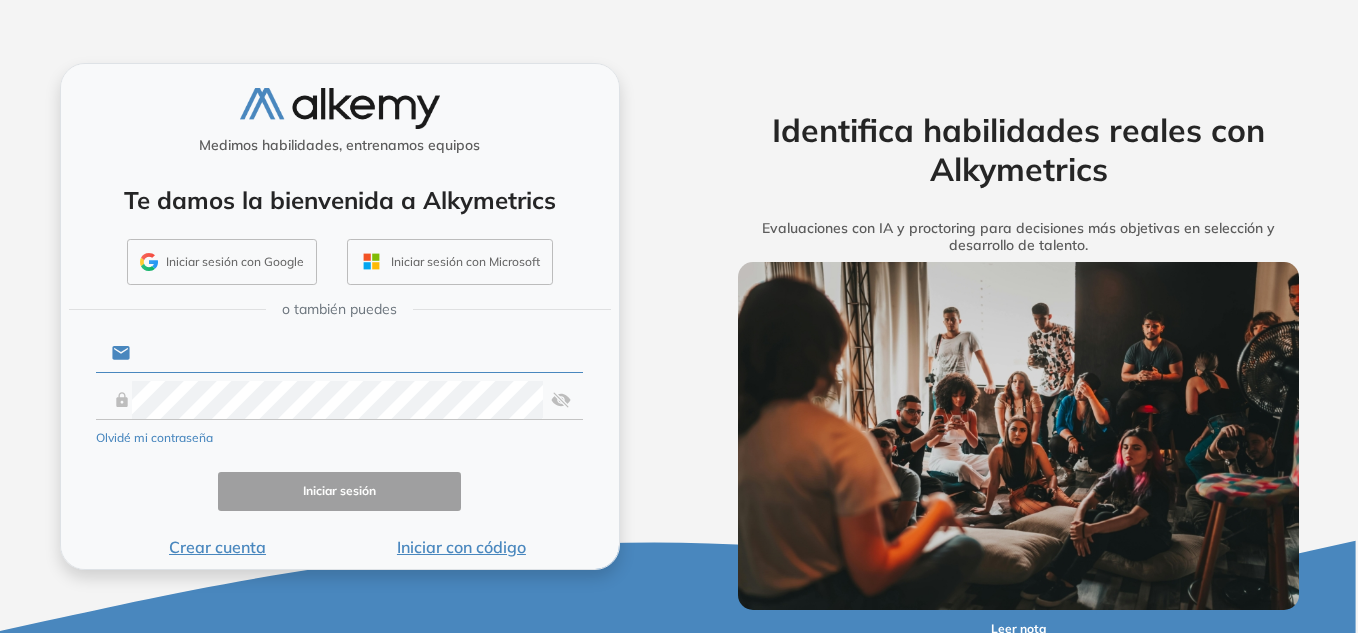 type on "**********" 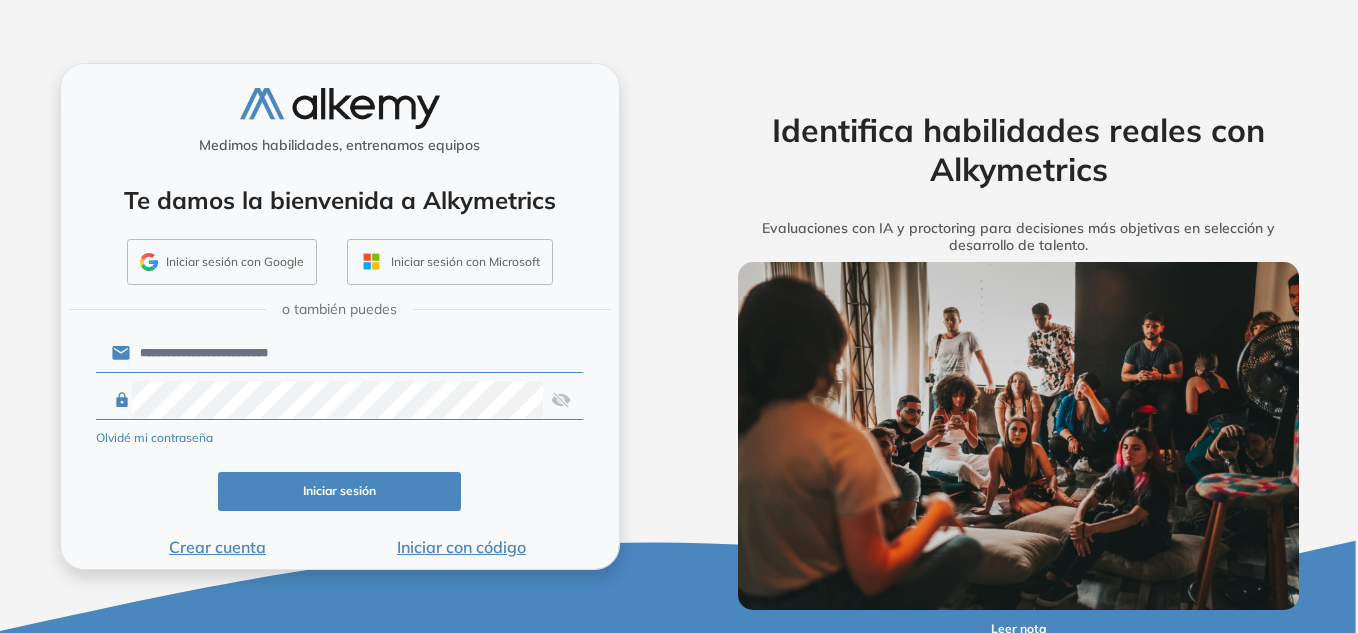 click on "Iniciar sesión" at bounding box center [340, 491] 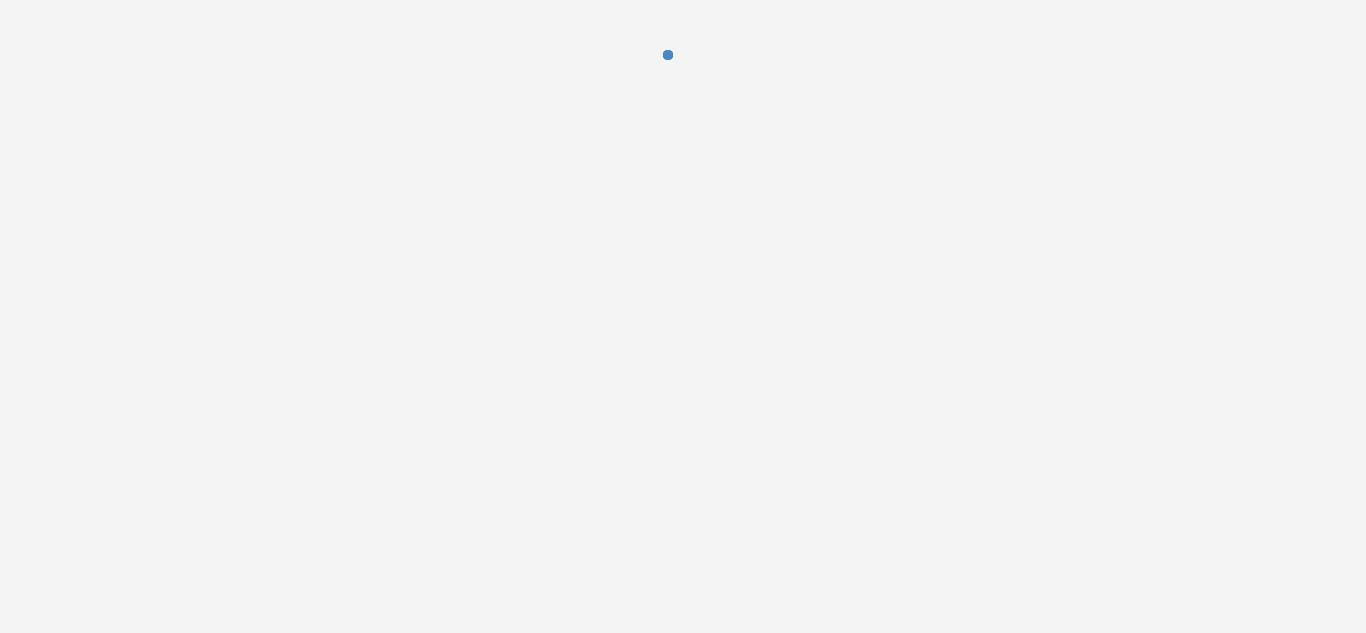 scroll, scrollTop: 0, scrollLeft: 0, axis: both 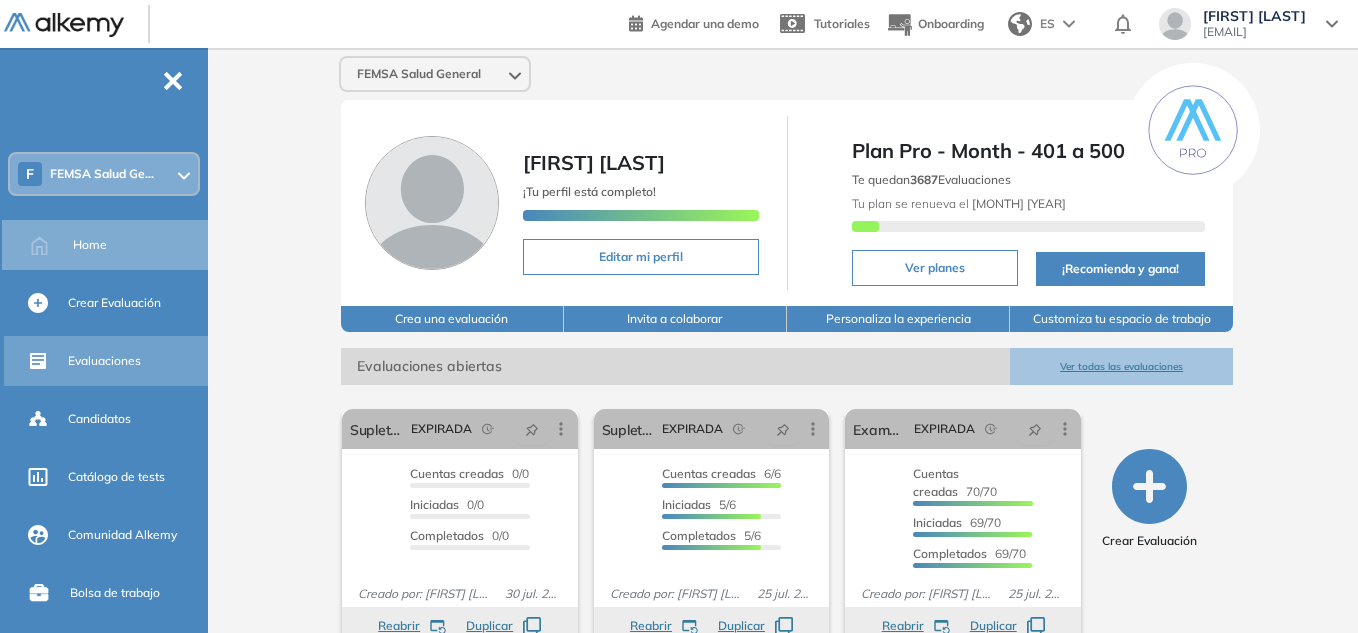 click on "Evaluaciones" at bounding box center (104, 361) 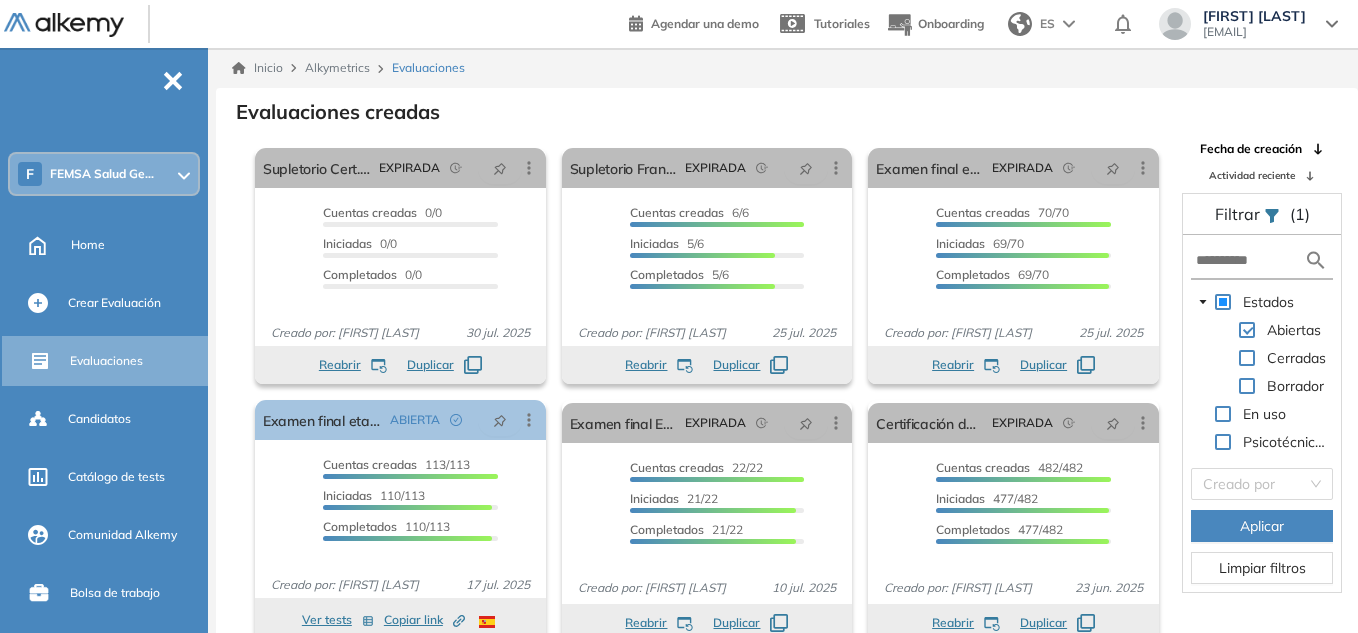 scroll, scrollTop: 48, scrollLeft: 0, axis: vertical 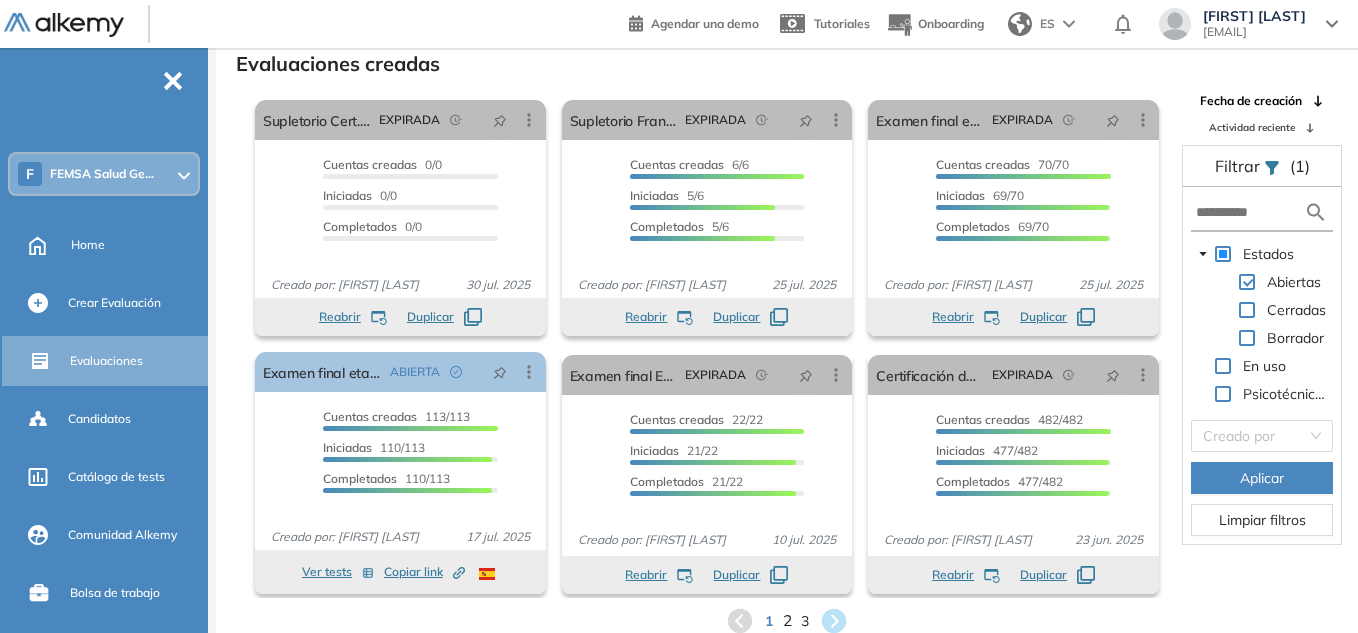 click on "2" at bounding box center [787, 621] 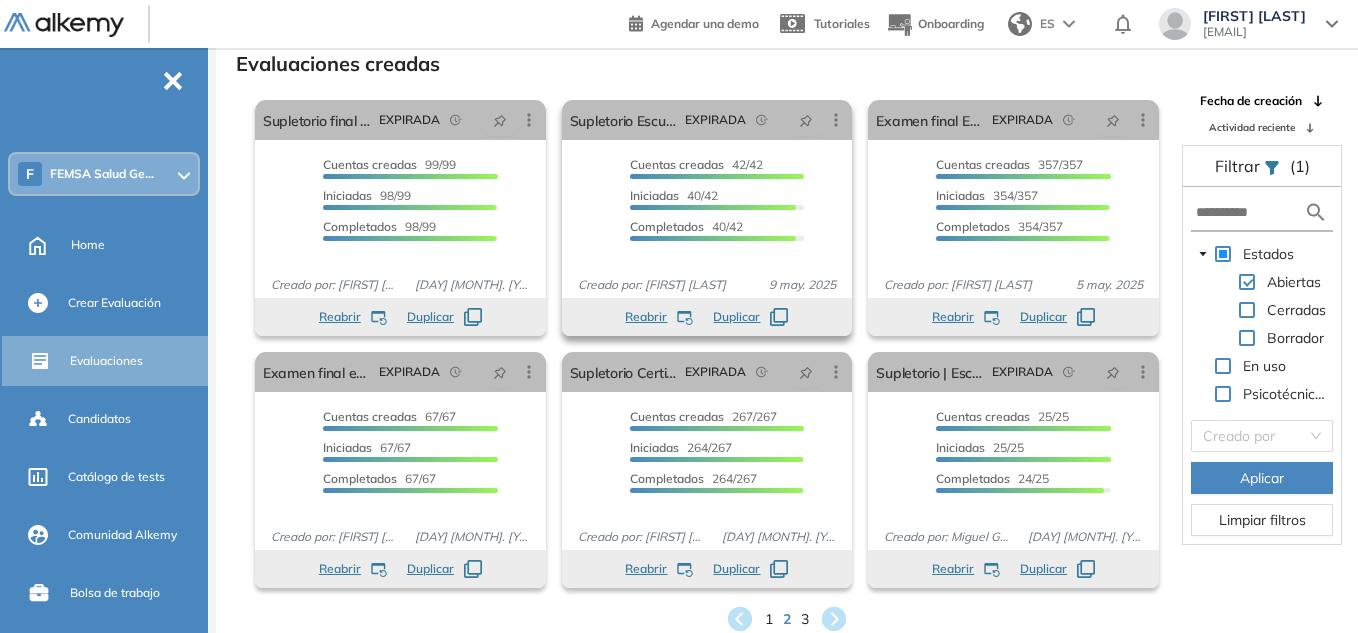 click on "Cuentas creadas 42/42 Prefiltrados 0/42 Iniciadas 40/42 Completados 40/42" at bounding box center [707, 208] 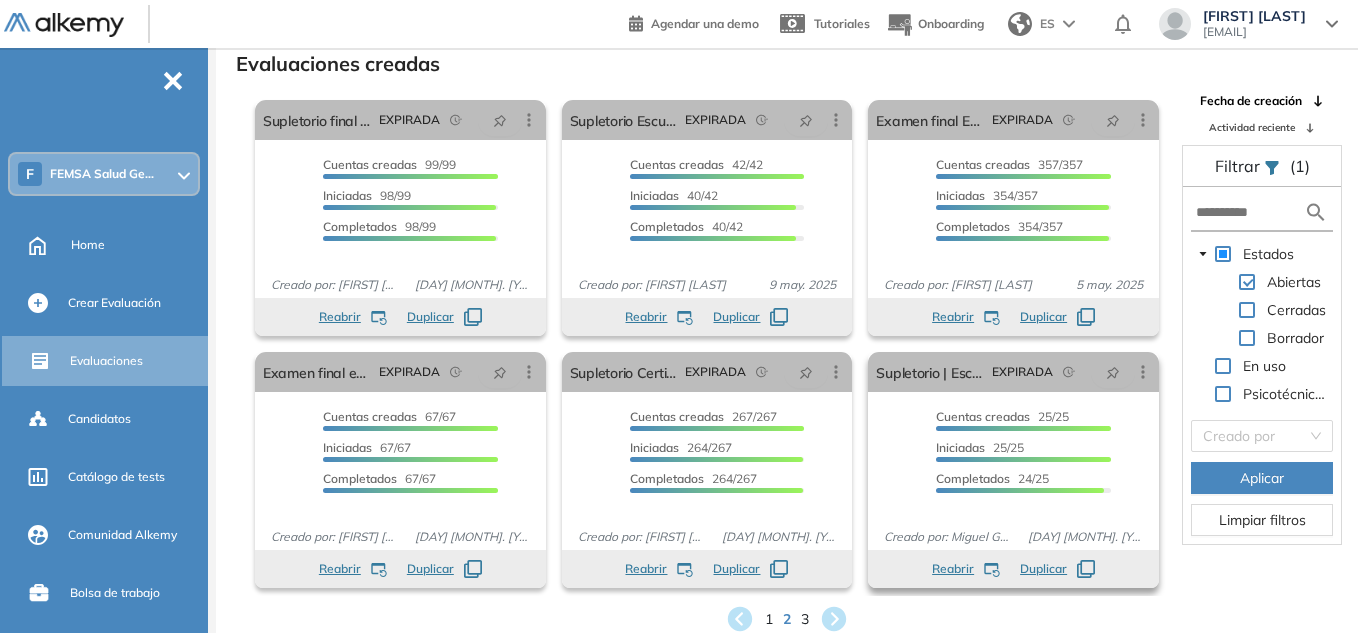 click on "Supletorio | Escuela de Auxiliares EXPIRADA Editar Los siguientes tests ya no están disponibles o tienen una nueva versión Revisa en el catálogo otras opciones o su detalle. Entendido Duplicar Reabrir Eliminar Ver candidatos Ver estadísticas Desactivar Proctoring Cerrar evaluación Mover de workspace Created by potrace 1.16, written by Peter Selinger 2001-2019 Copiar ID Publico Cuentas creadas 25/25 Prefiltrados 0/25 Iniciadas 25/25 Completados 24/25 Invitaciones enviadas 25 Invitados Evaluación completada 24 veces Fecha límite [DAY] [MONTH]. [YEAR] Creado por:  [FIRST] [LAST] [DAY] [MONTH]. [YEAR]" at bounding box center [1013, 451] 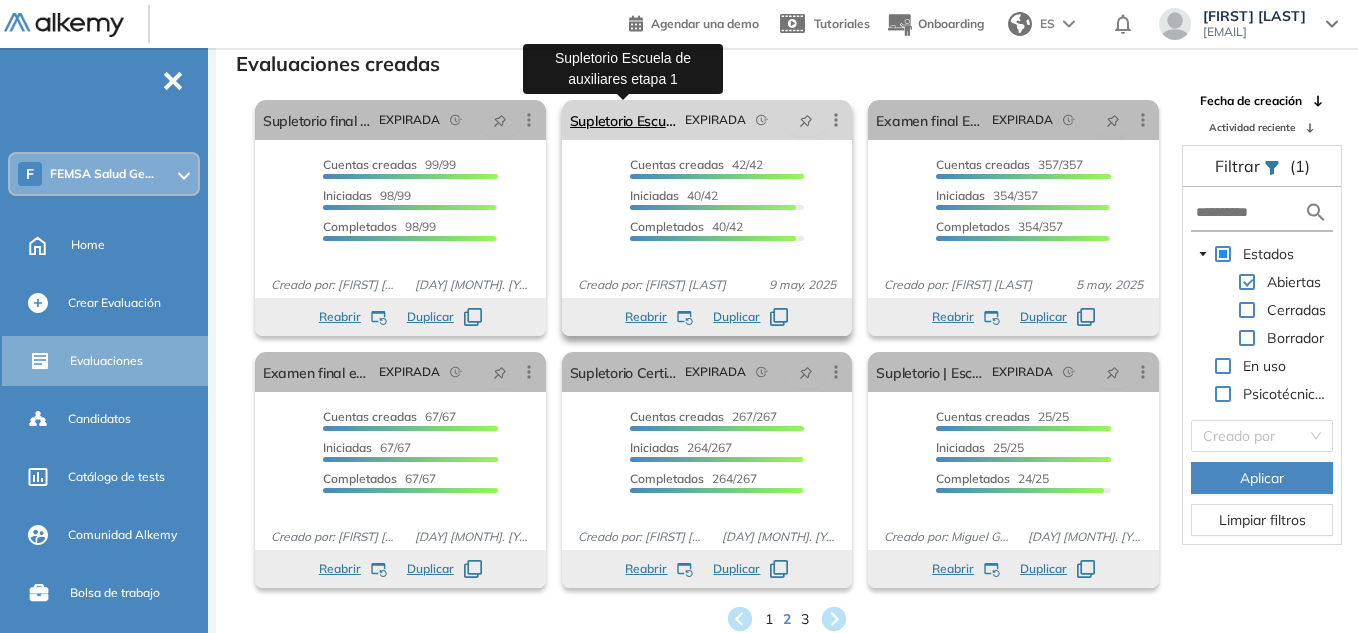 click on "Supletorio Escuela de auxiliares etapa 1" at bounding box center (624, 120) 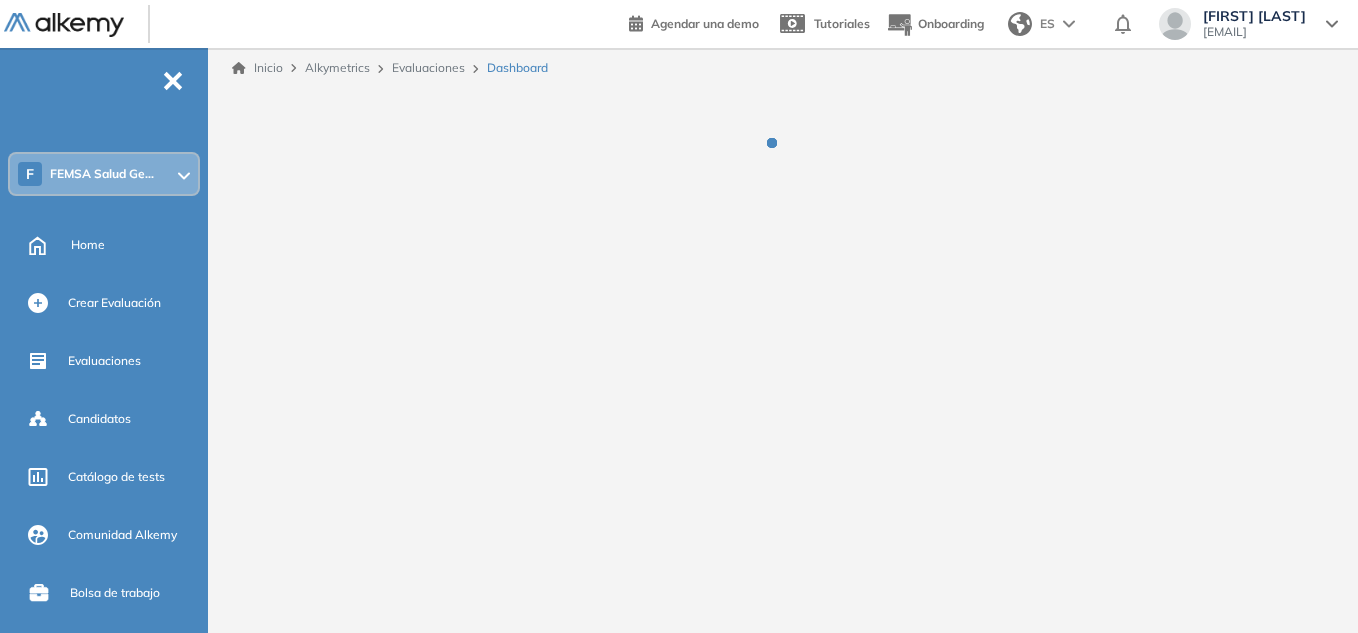scroll, scrollTop: 0, scrollLeft: 0, axis: both 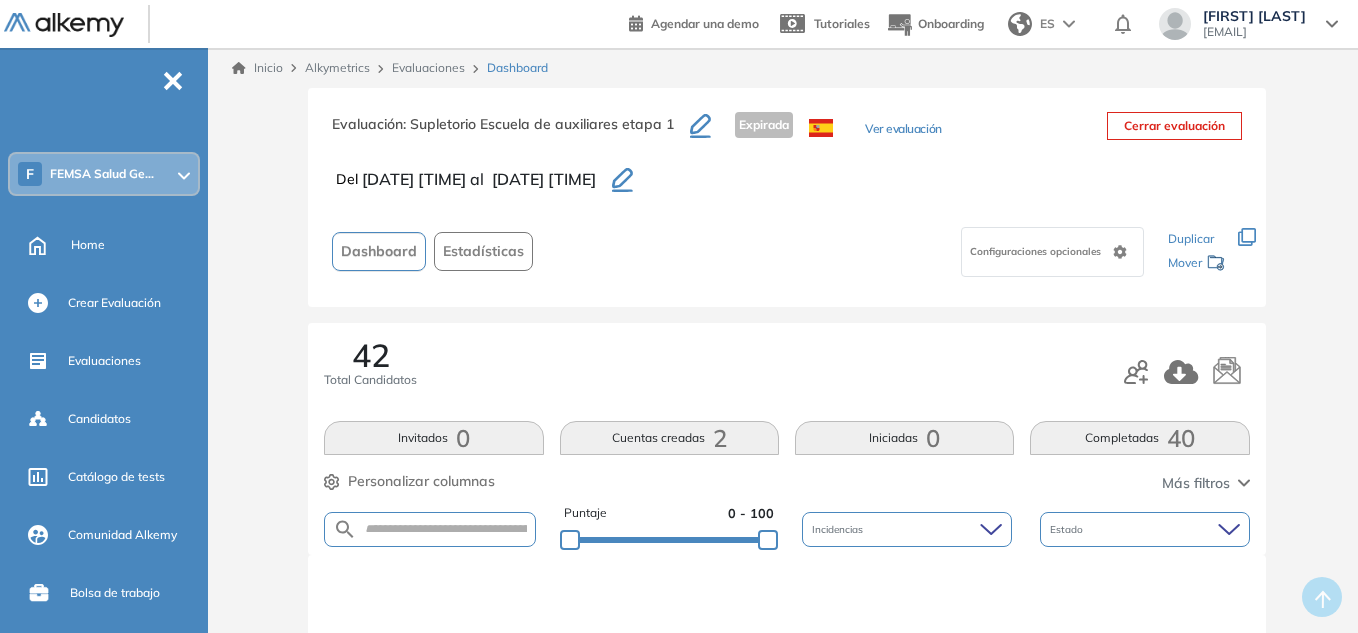 click 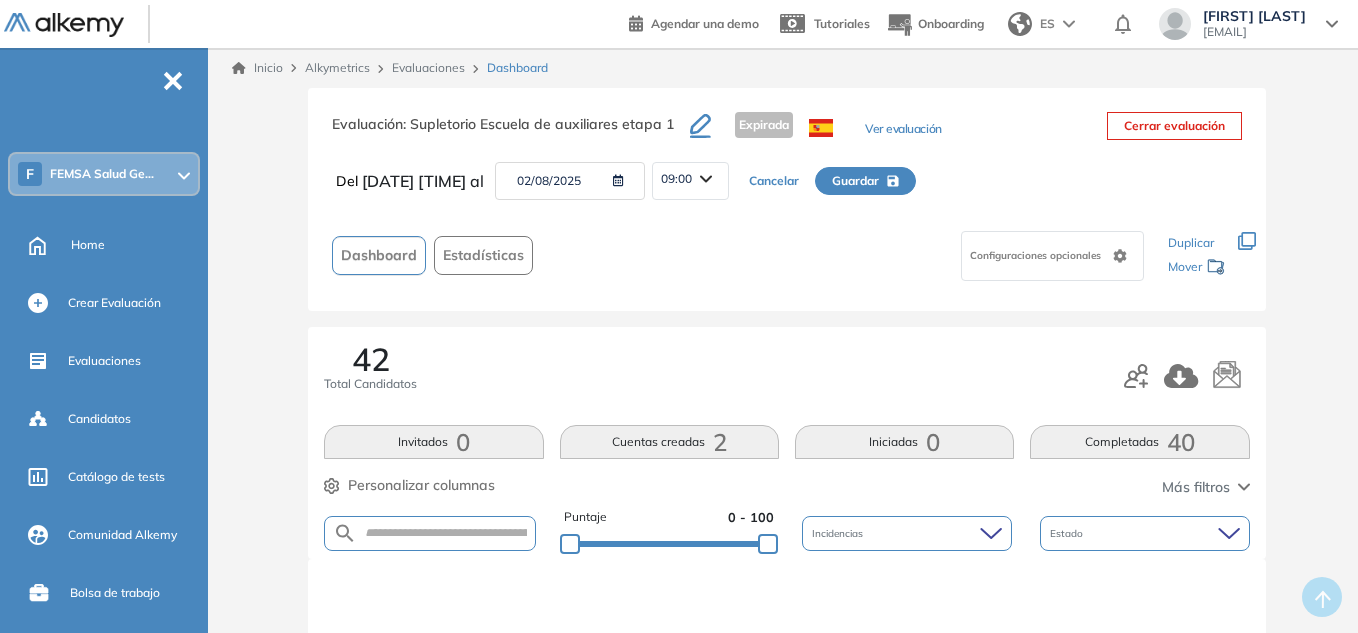 click at bounding box center [614, 181] 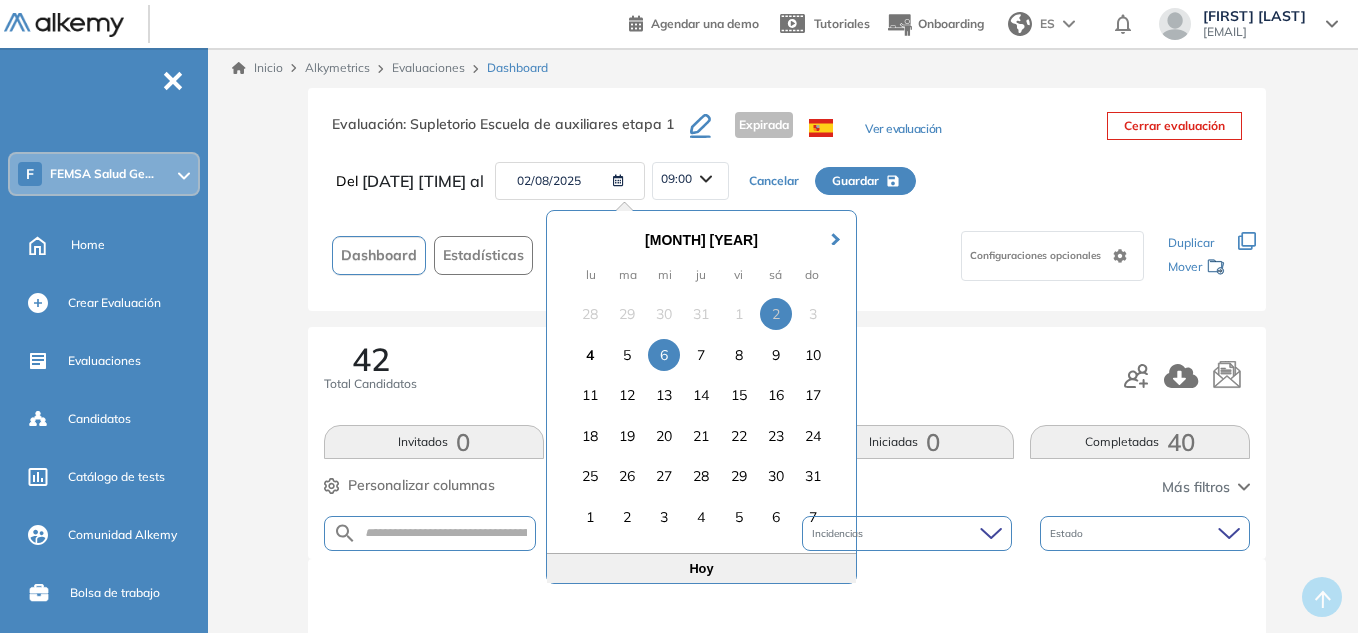 click on "6" at bounding box center (664, 355) 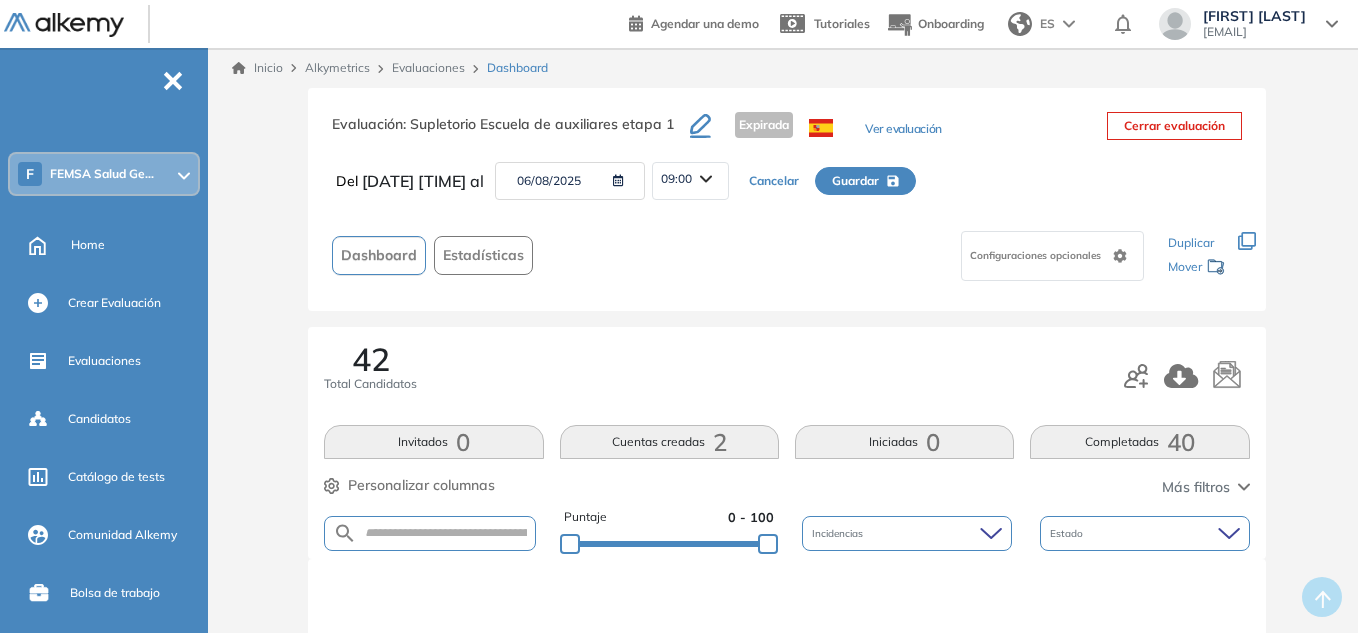 click 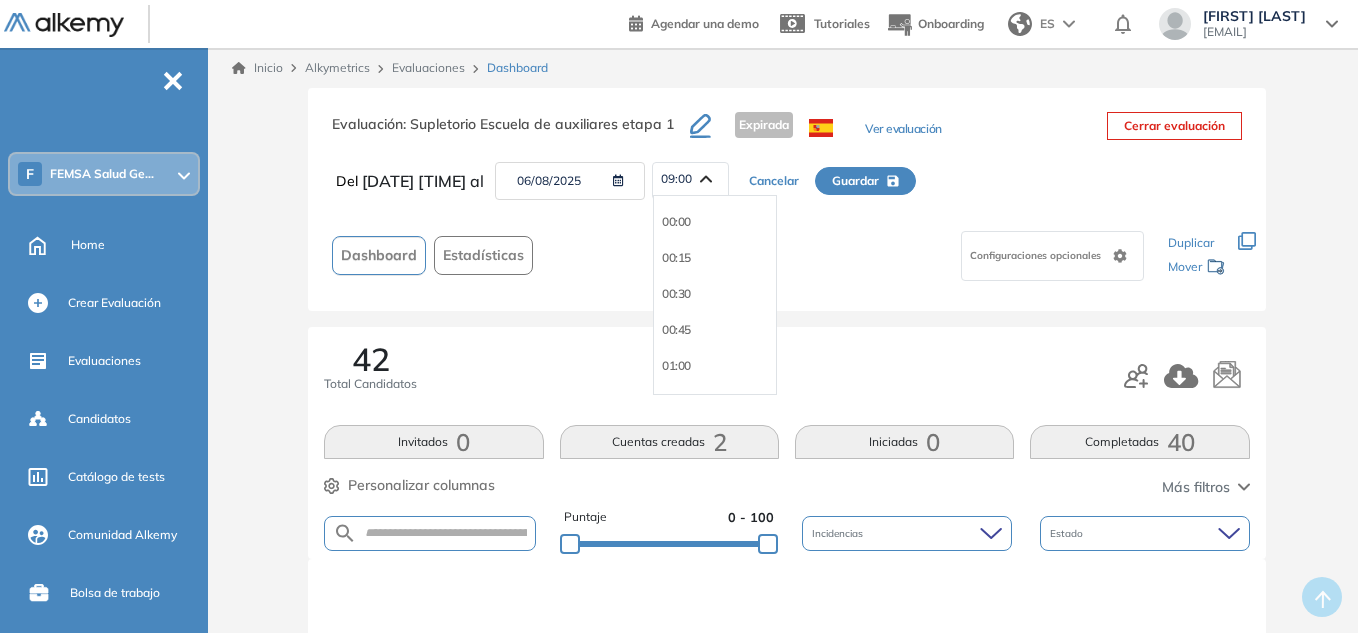 scroll, scrollTop: 3310, scrollLeft: 0, axis: vertical 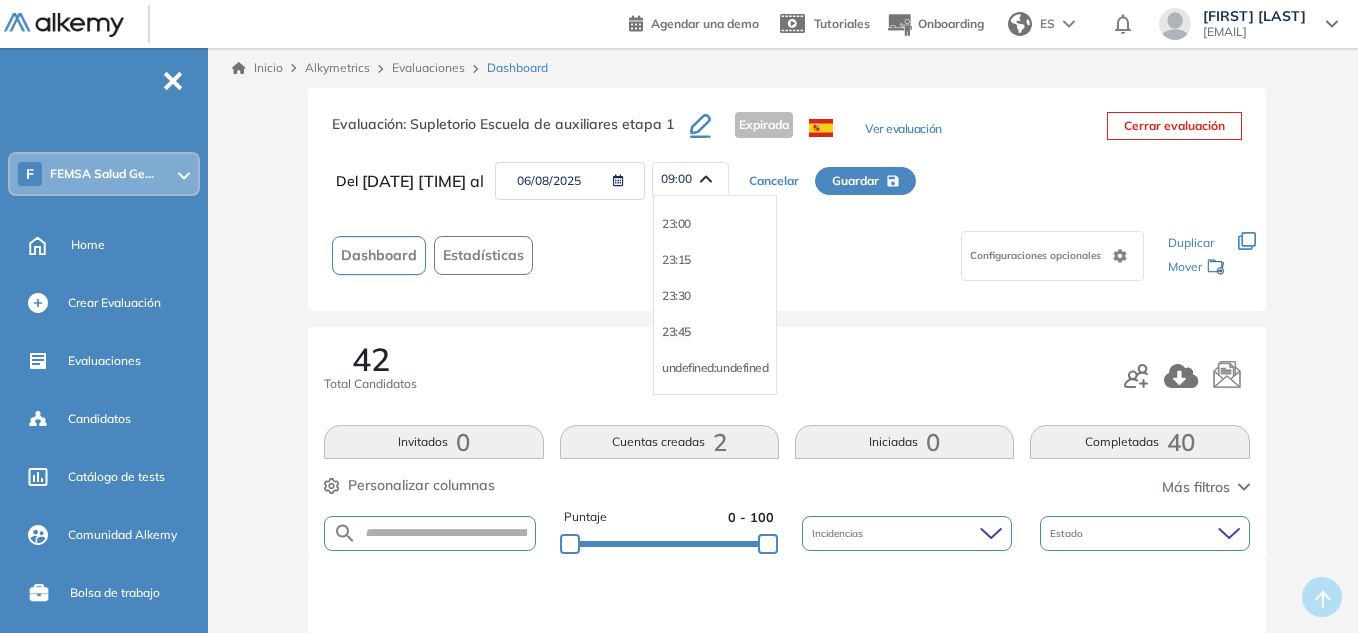 click on "23:45" at bounding box center [676, 332] 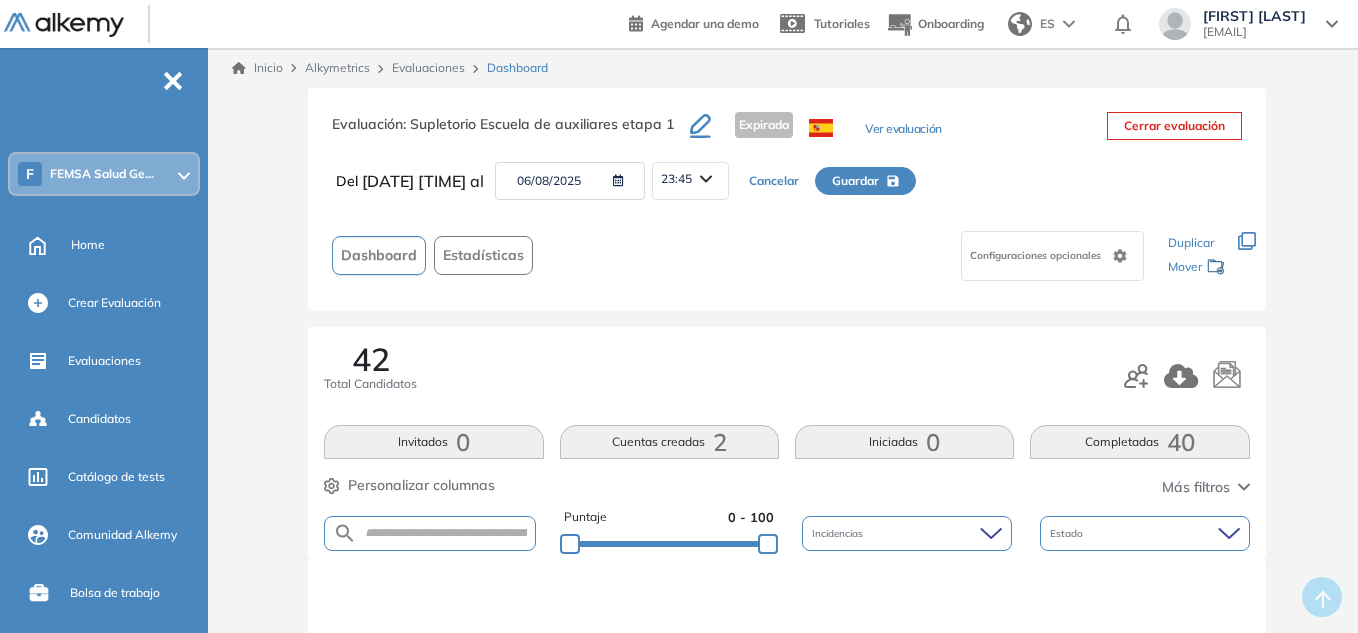 click on "Guardar" at bounding box center (855, 181) 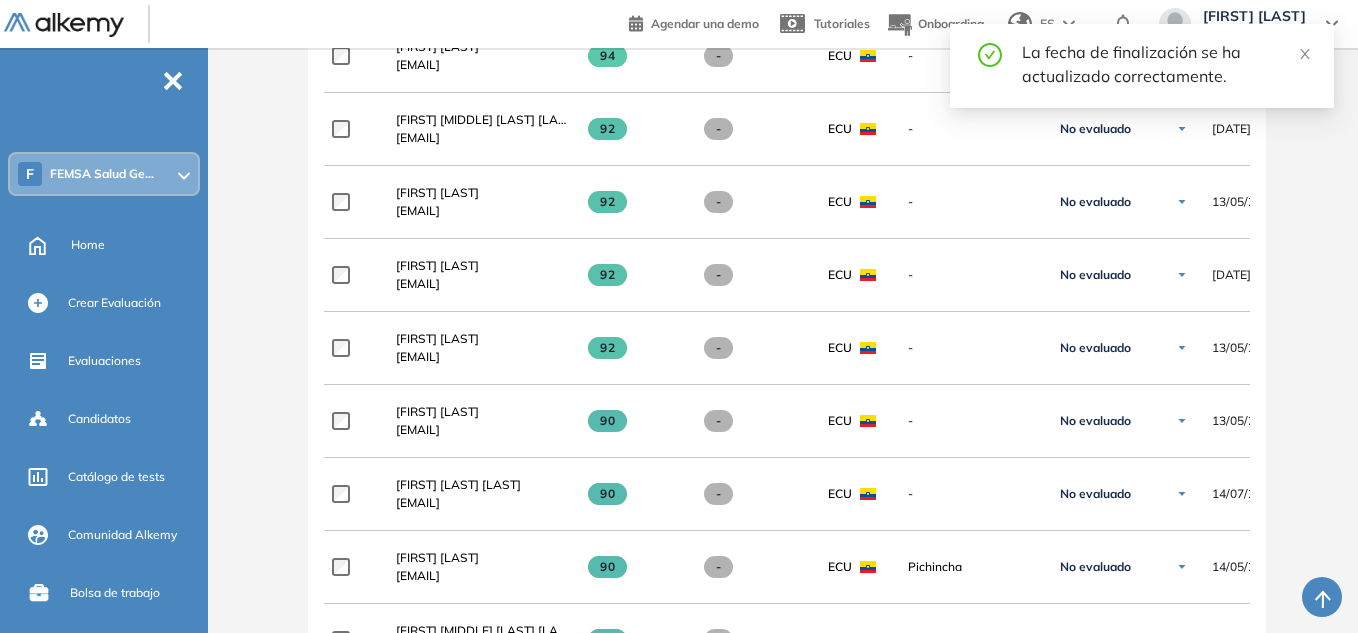scroll, scrollTop: 0, scrollLeft: 0, axis: both 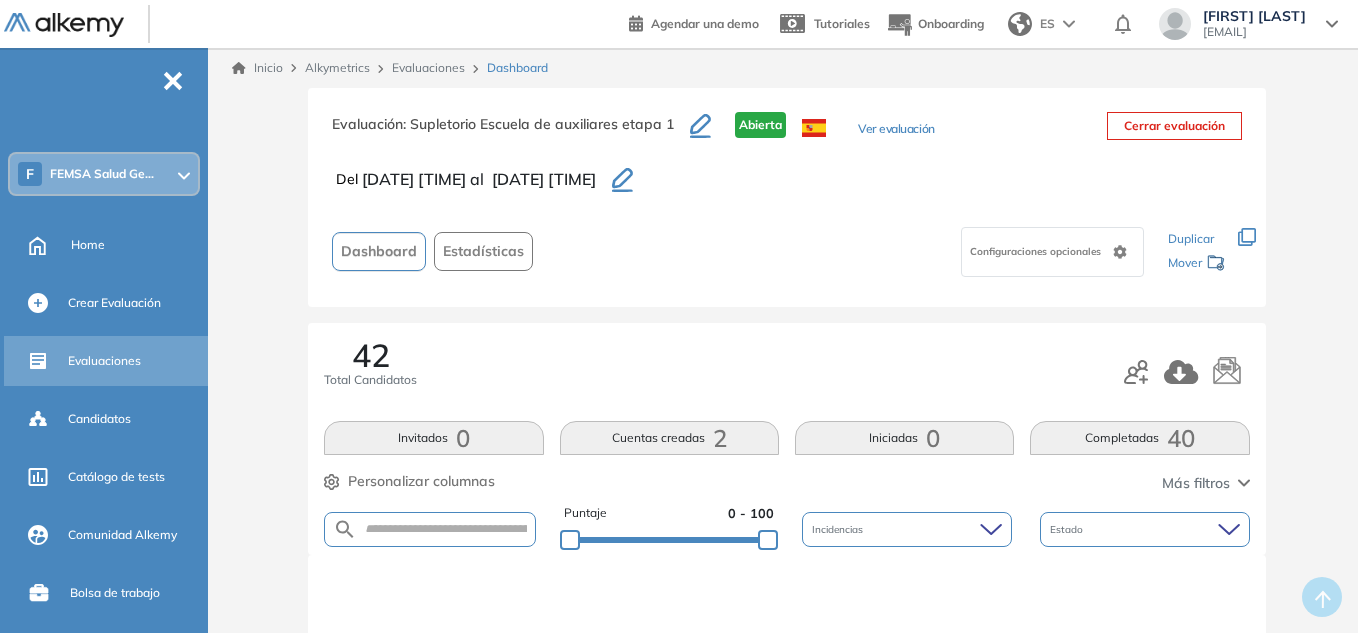 click on "Evaluaciones" at bounding box center (104, 361) 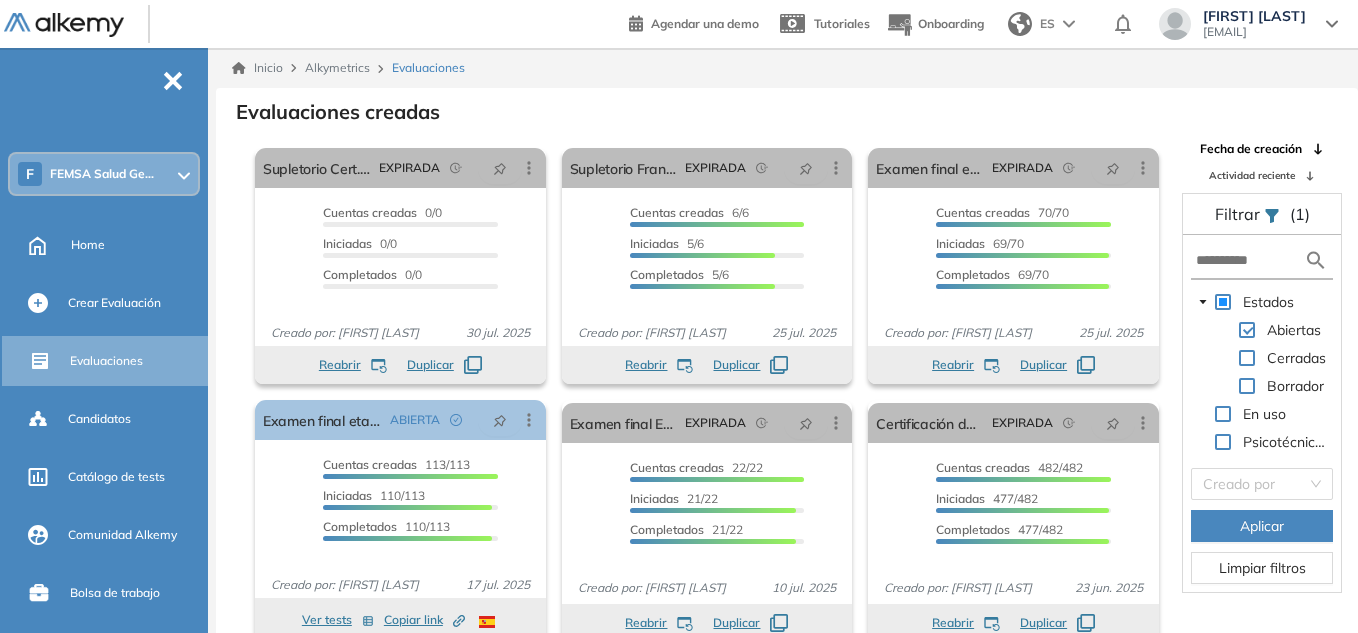 scroll, scrollTop: 4, scrollLeft: 0, axis: vertical 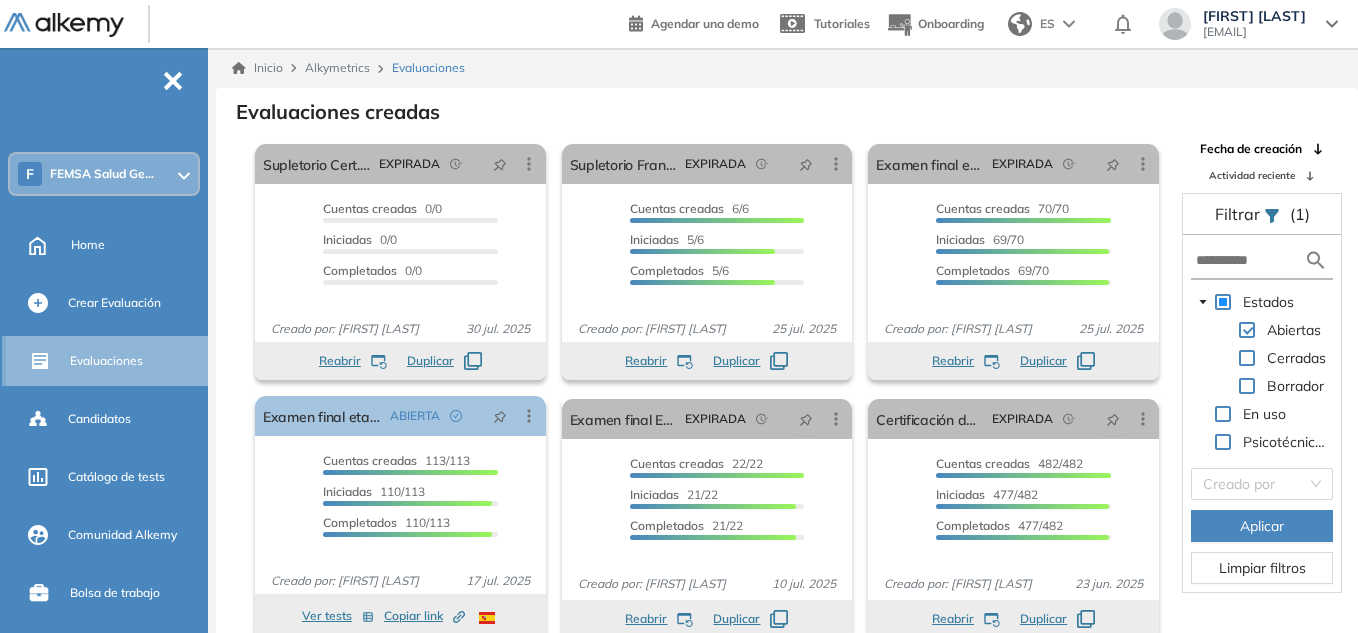 click on "Evaluaciones" at bounding box center [138, 361] 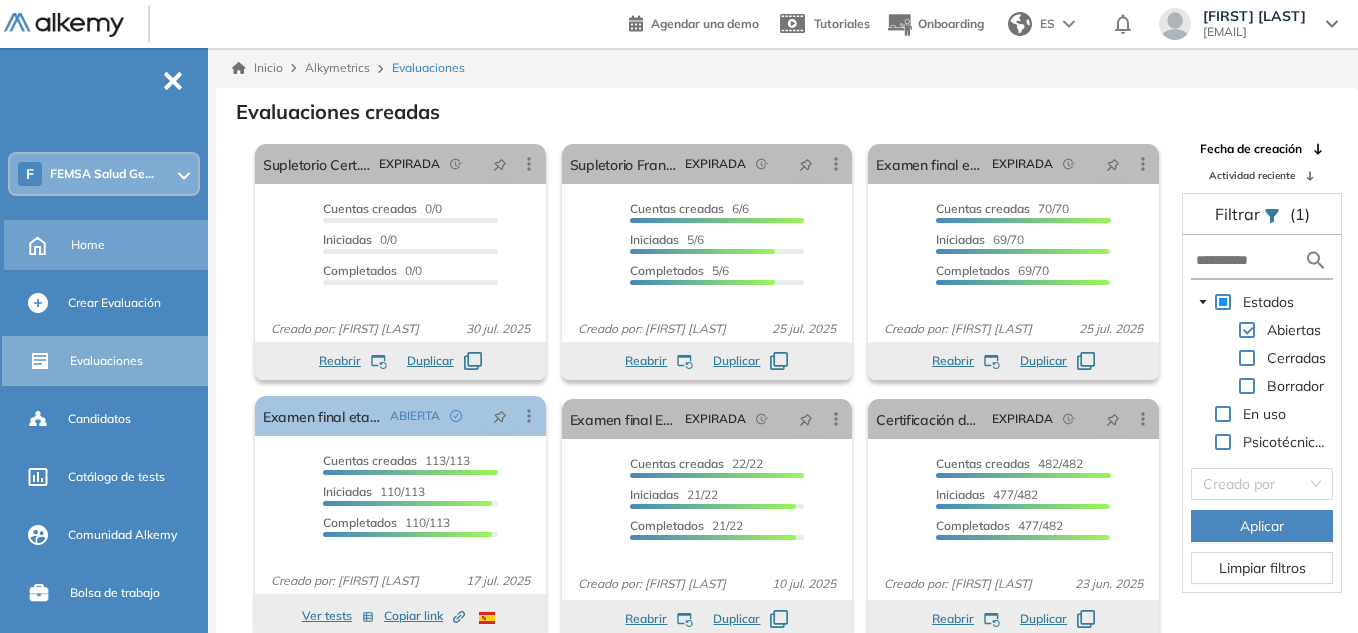 click on "Home" at bounding box center [88, 245] 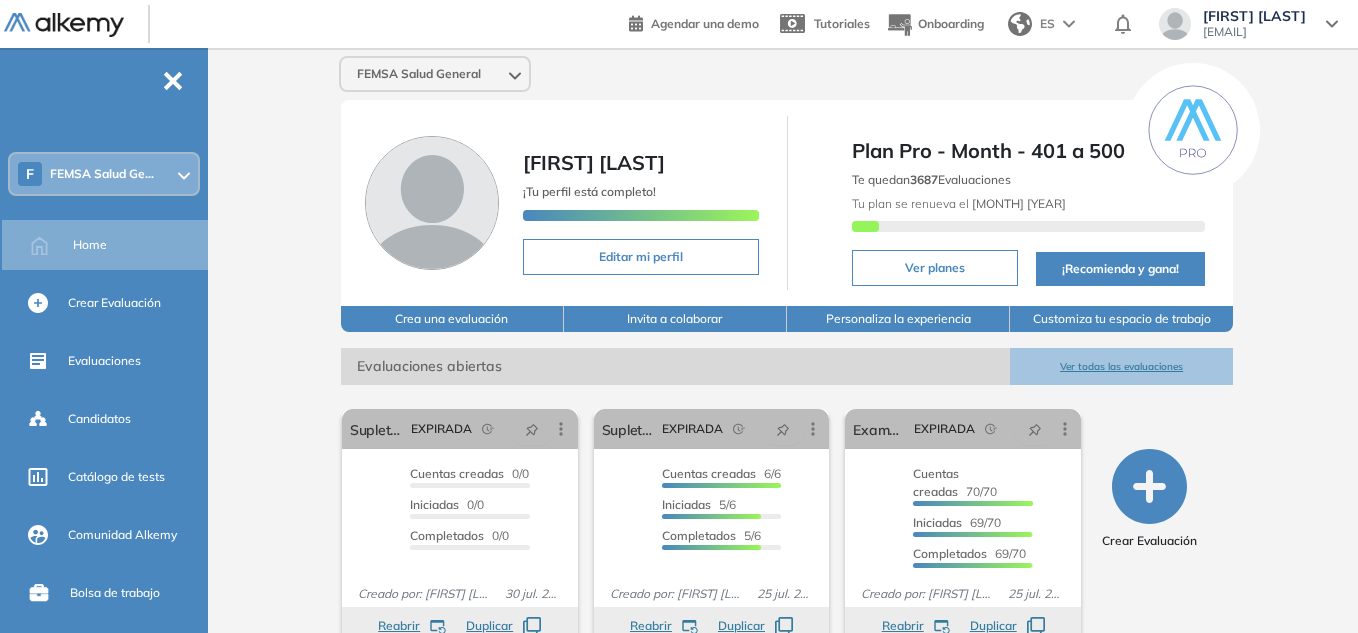 scroll, scrollTop: 294, scrollLeft: 0, axis: vertical 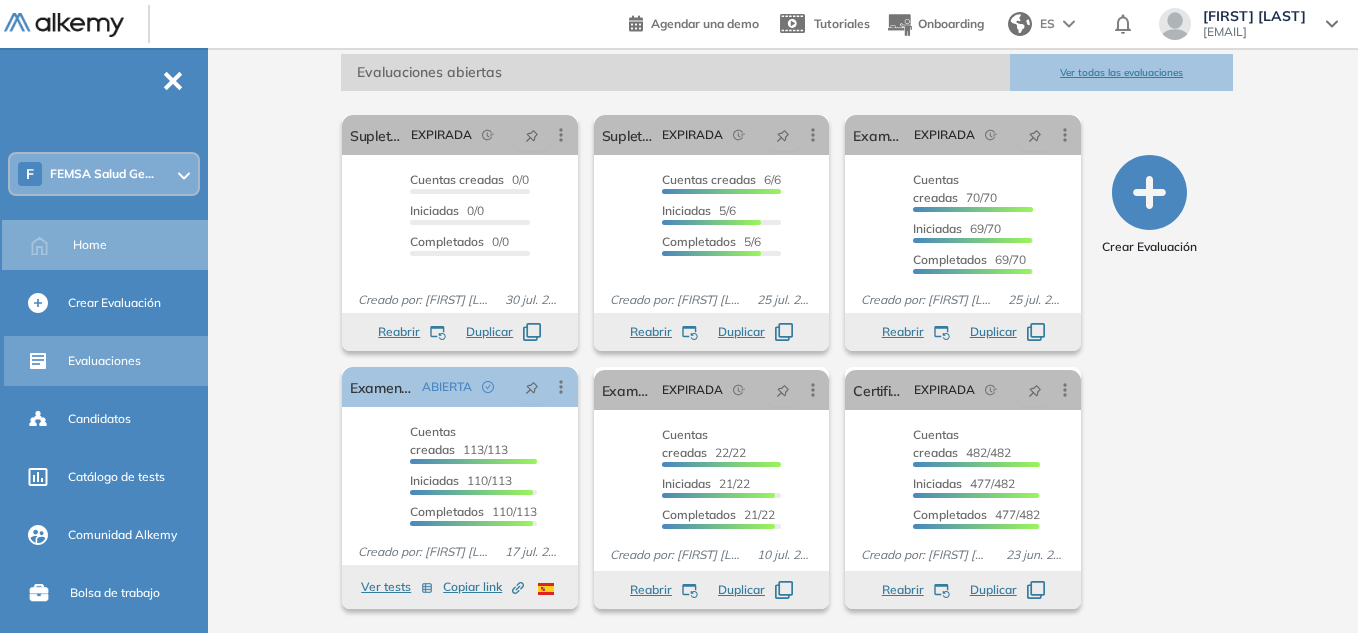 click on "Evaluaciones" at bounding box center (104, 361) 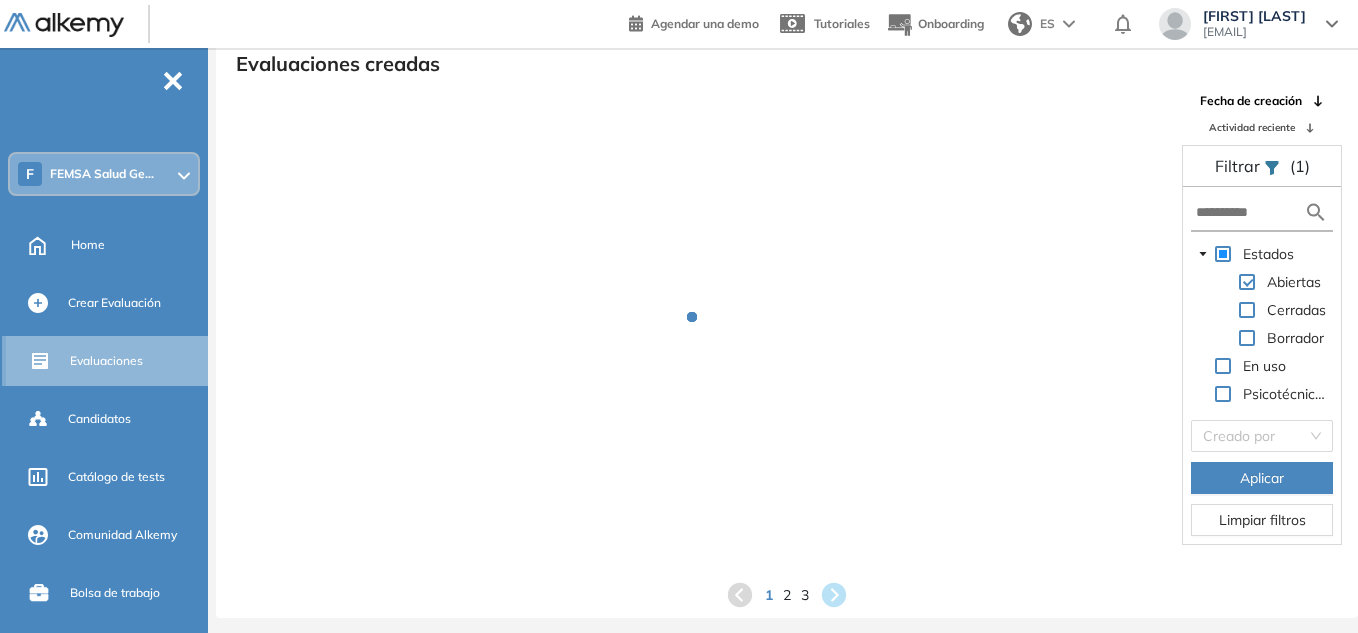 scroll, scrollTop: 48, scrollLeft: 0, axis: vertical 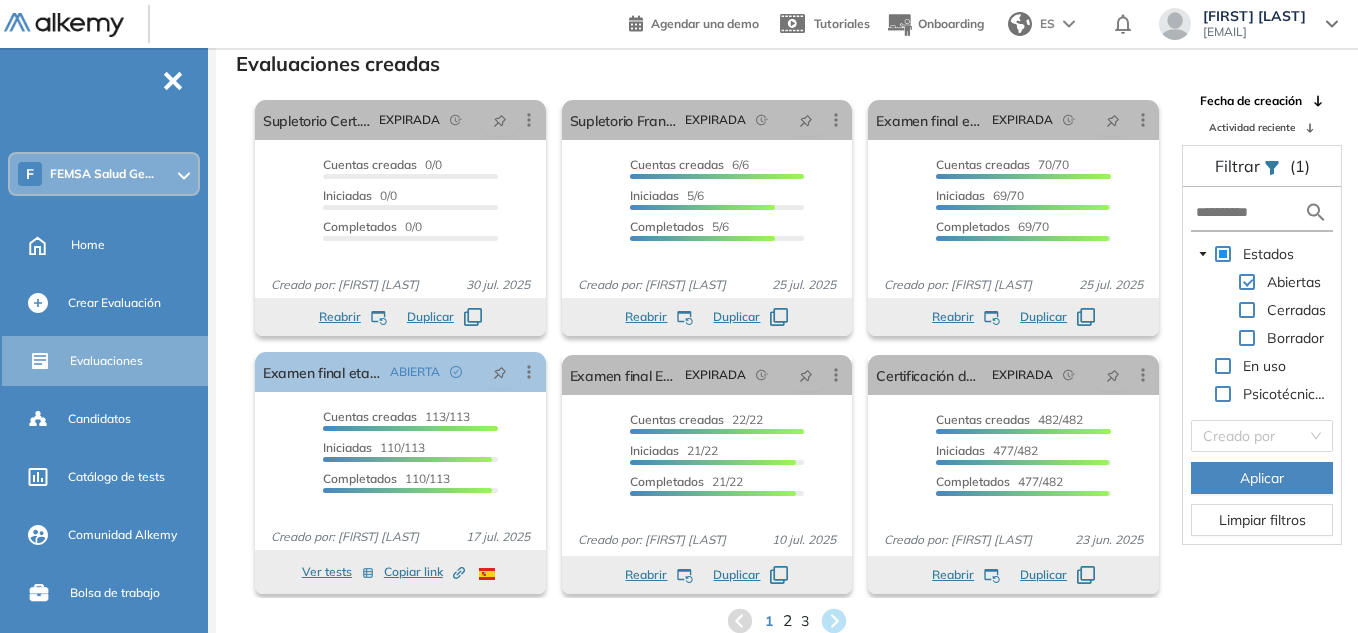 click on "2" at bounding box center [787, 621] 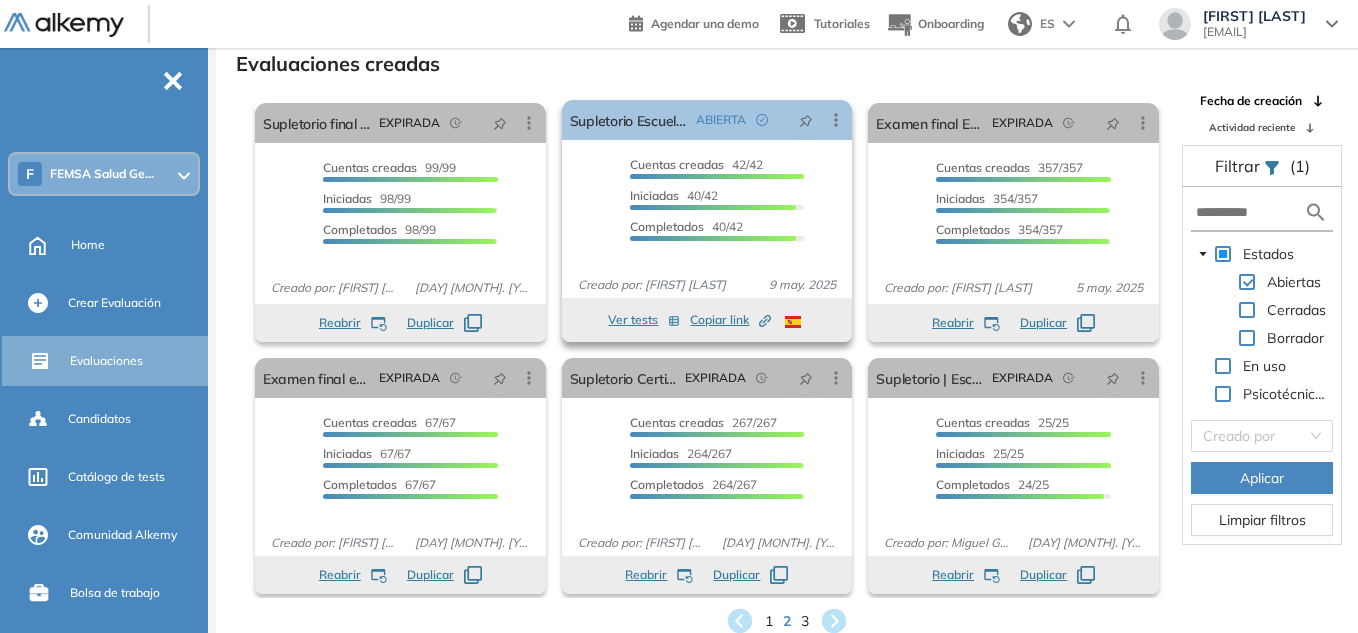 click on "Cuentas creadas 42/42 Prefiltrados 0/42 Iniciadas 40/42 Completados 40/42" at bounding box center [707, 208] 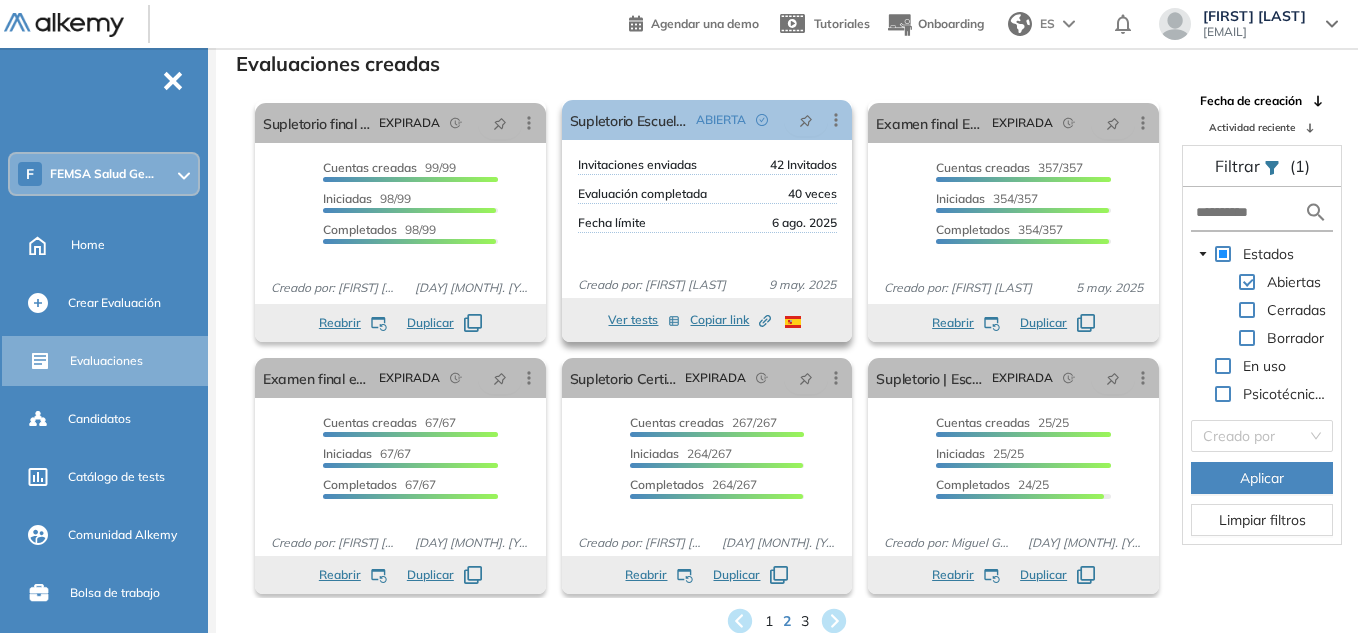 click on "Invitaciones enviadas 42 Invitados Evaluación completada 40 veces Fecha límite [DAY] [MONTH]. [YEAR]" at bounding box center [707, 208] 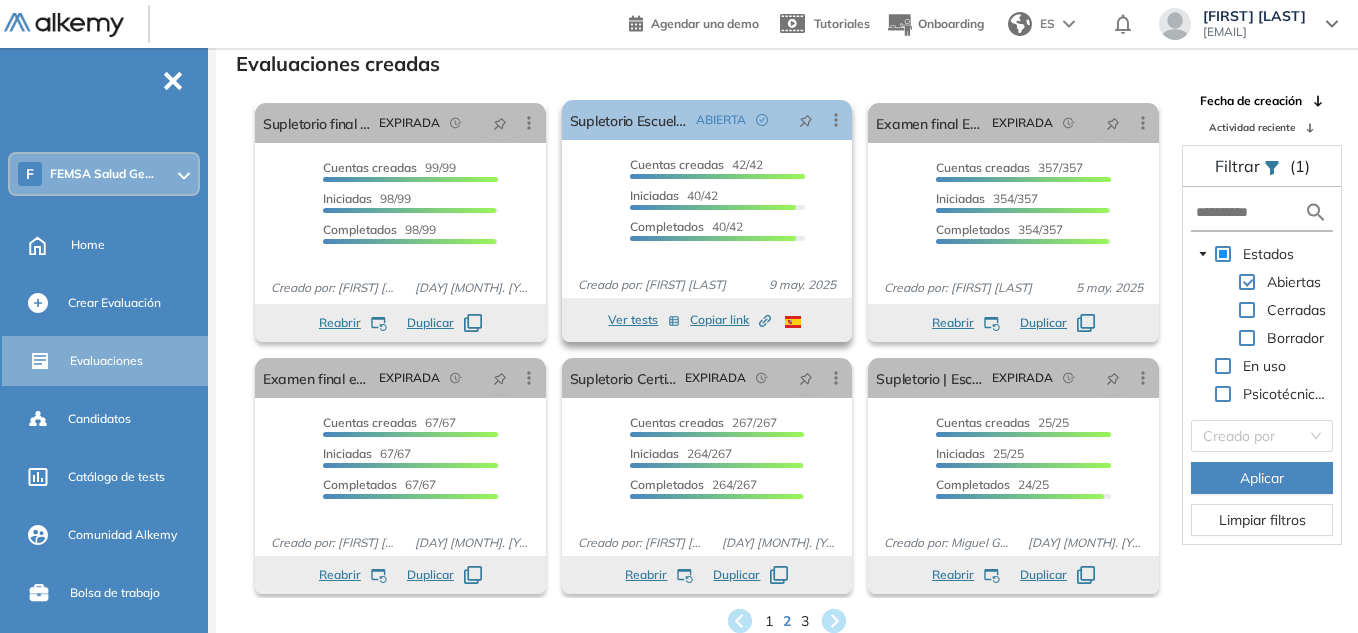click on "Copiar link Created by potrace 1.16, written by Peter Selinger 2001-2019" at bounding box center [730, 320] 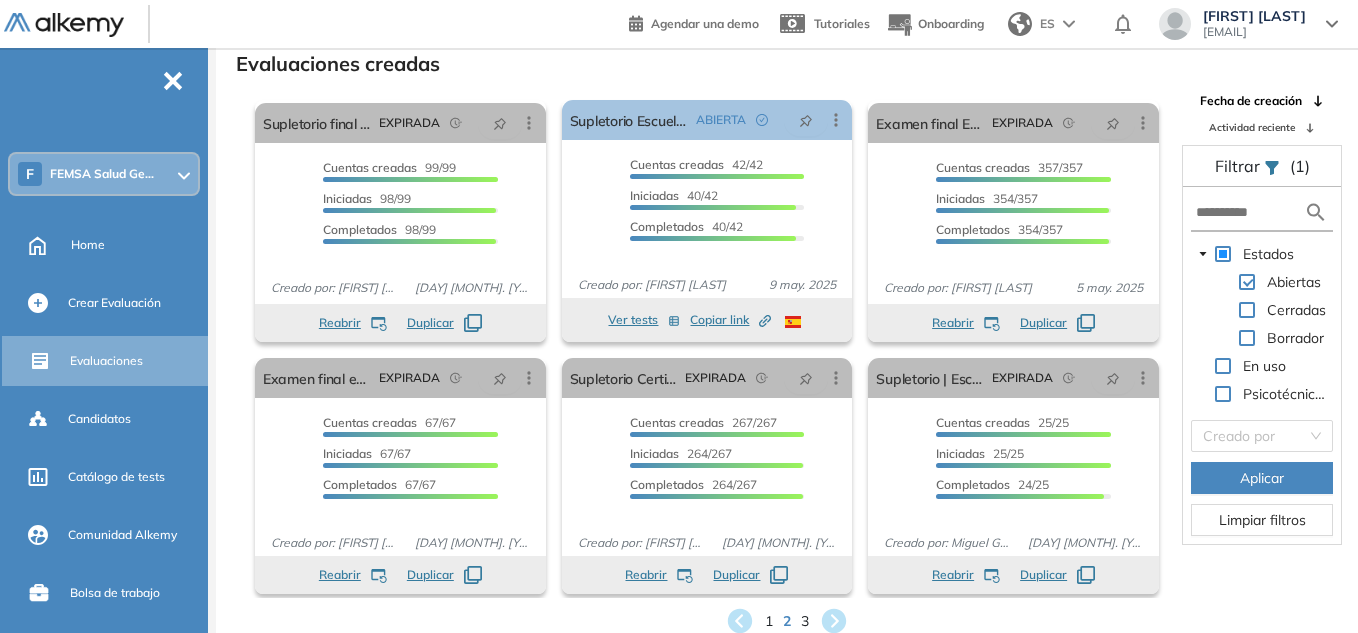 click on "[FIRST] [LAST] [EMAIL]" at bounding box center (1248, 24) 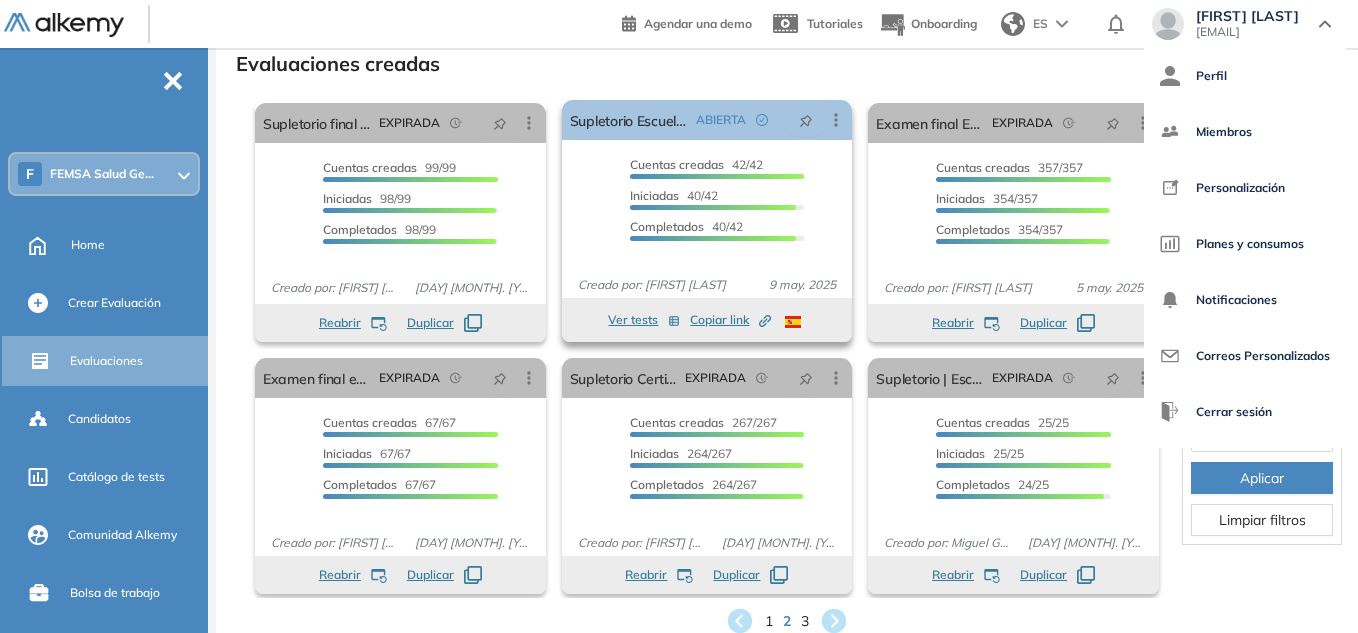 click on "Copiar link Created by potrace 1.16, written by Peter Selinger 2001-2019" at bounding box center [730, 320] 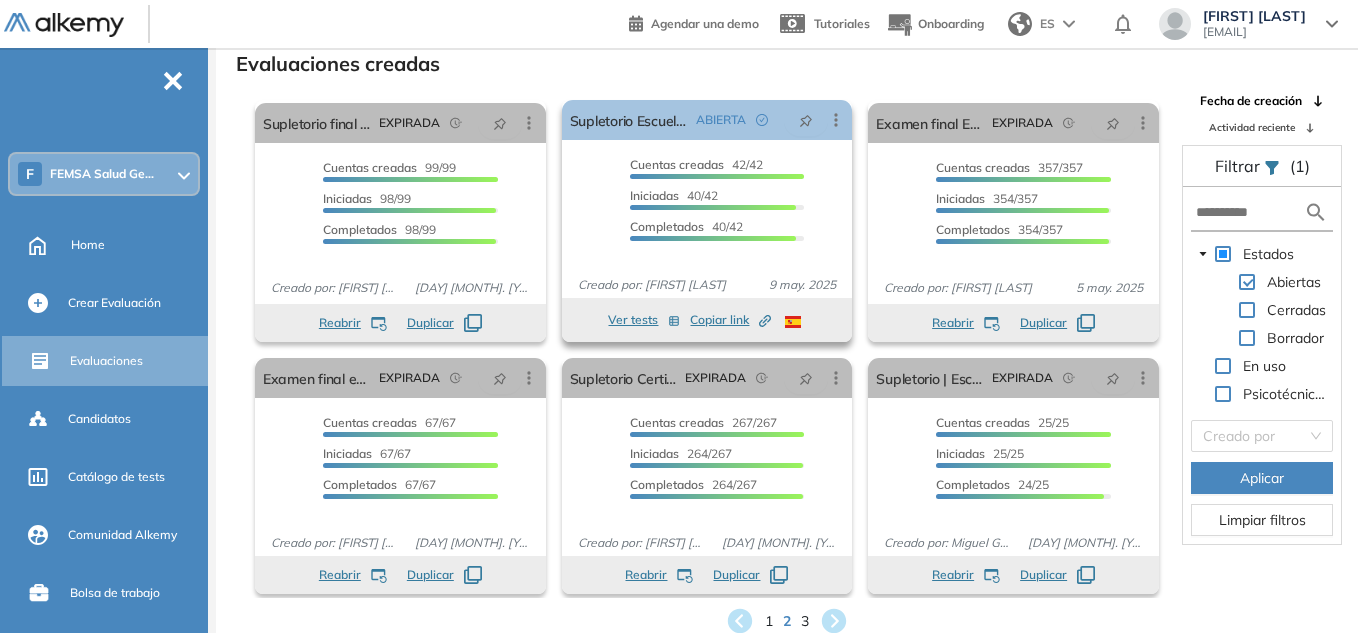click on "Cuentas creadas 42/42 Prefiltrados 0/42 Iniciadas 40/42 Completados 40/42" at bounding box center (707, 208) 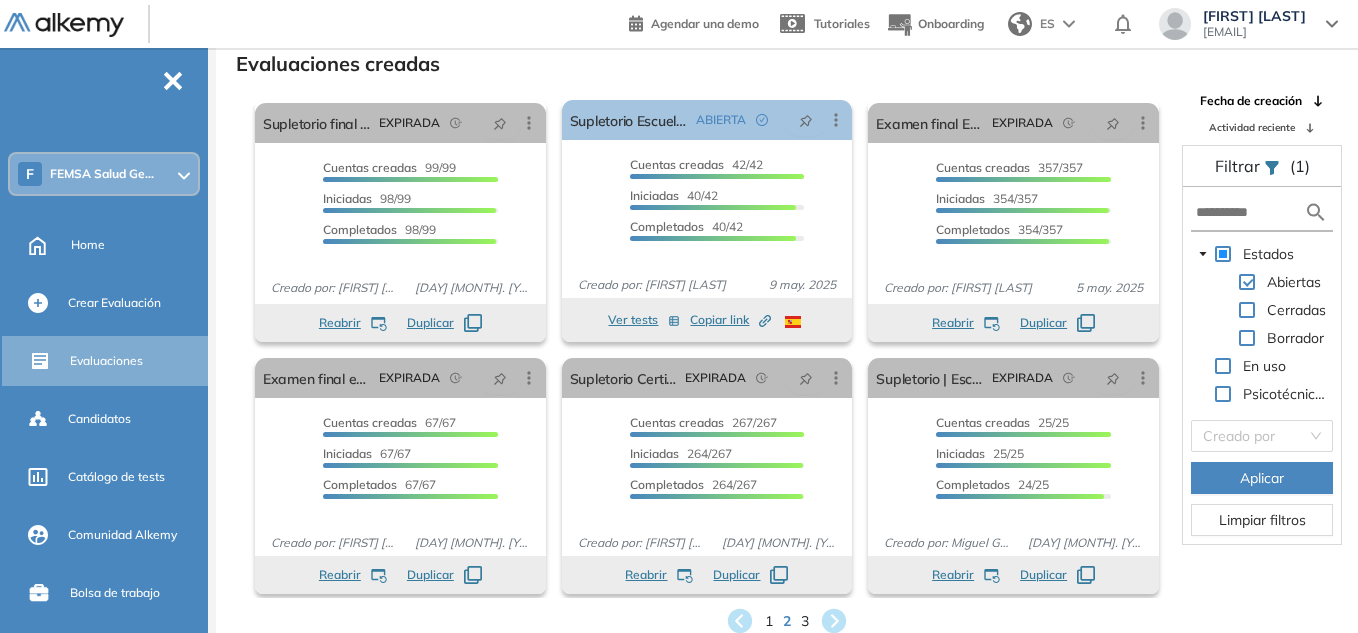 click 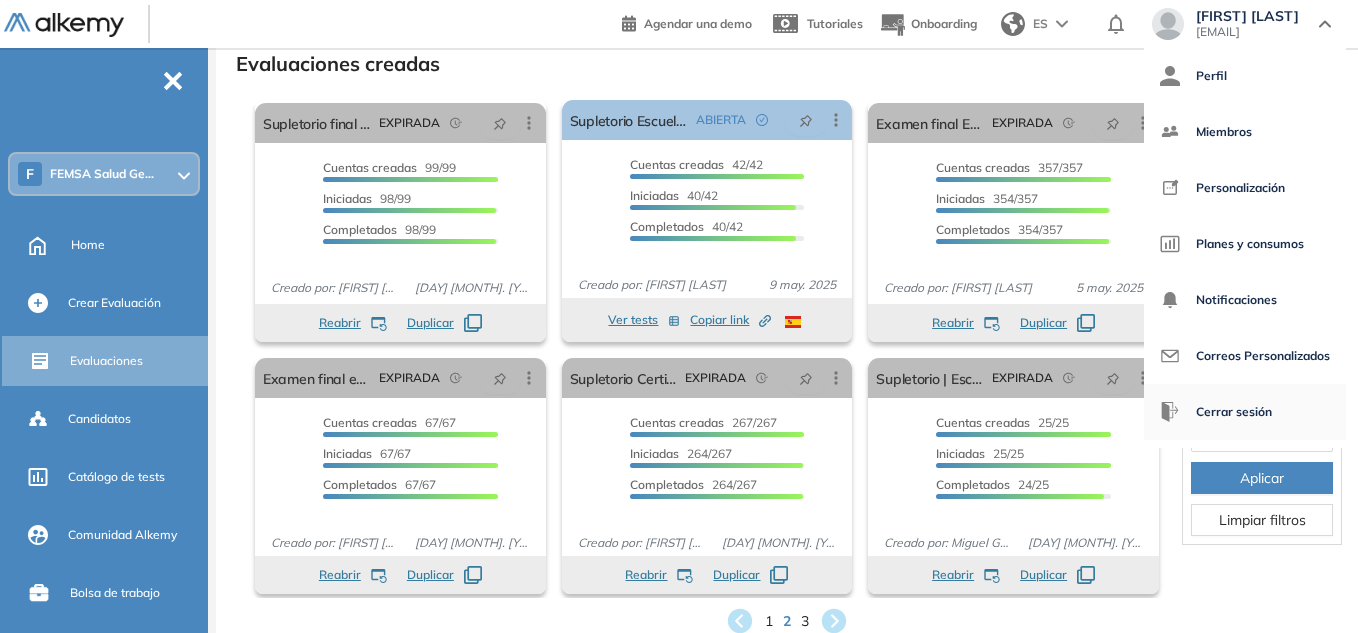 click on "Cerrar sesión" at bounding box center (1234, 412) 